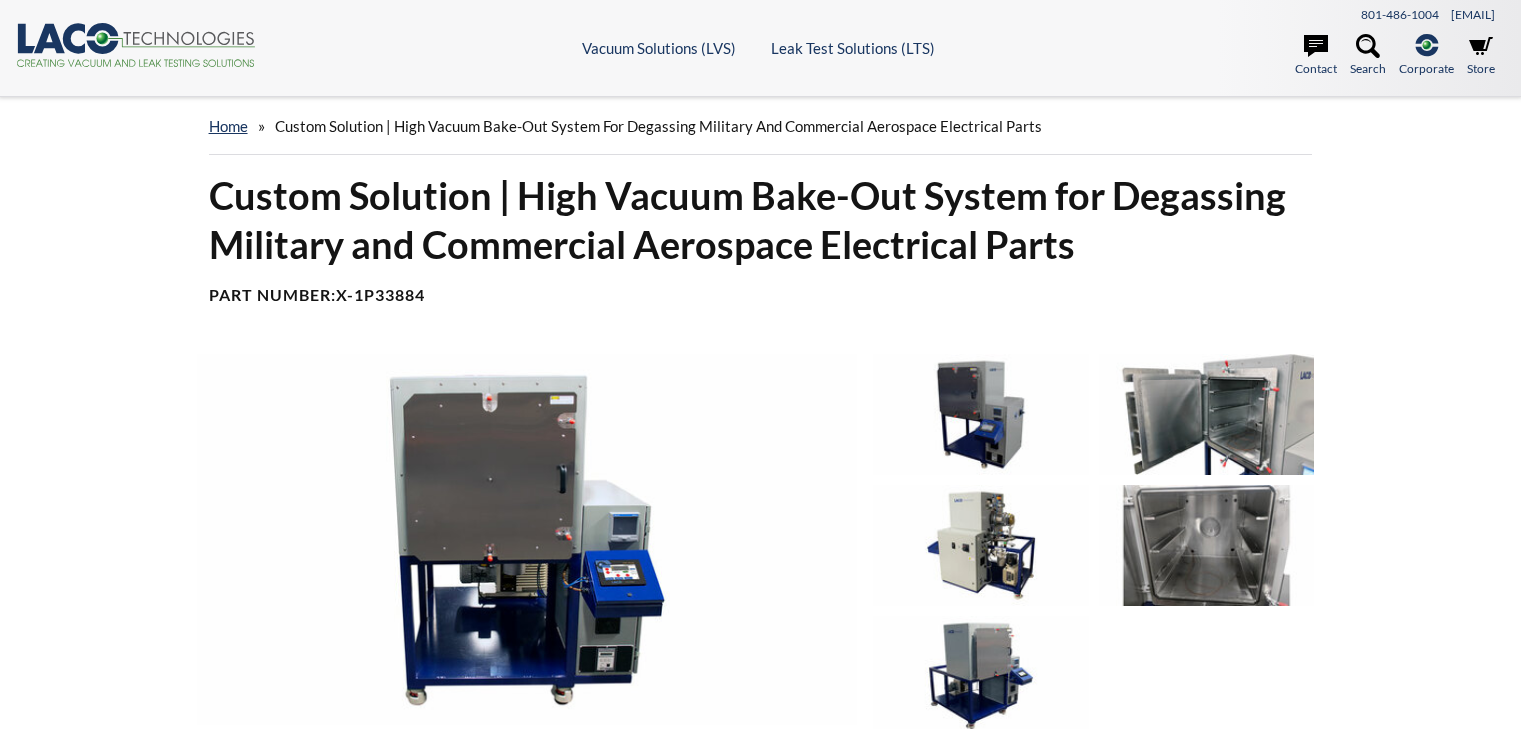 scroll, scrollTop: 0, scrollLeft: 0, axis: both 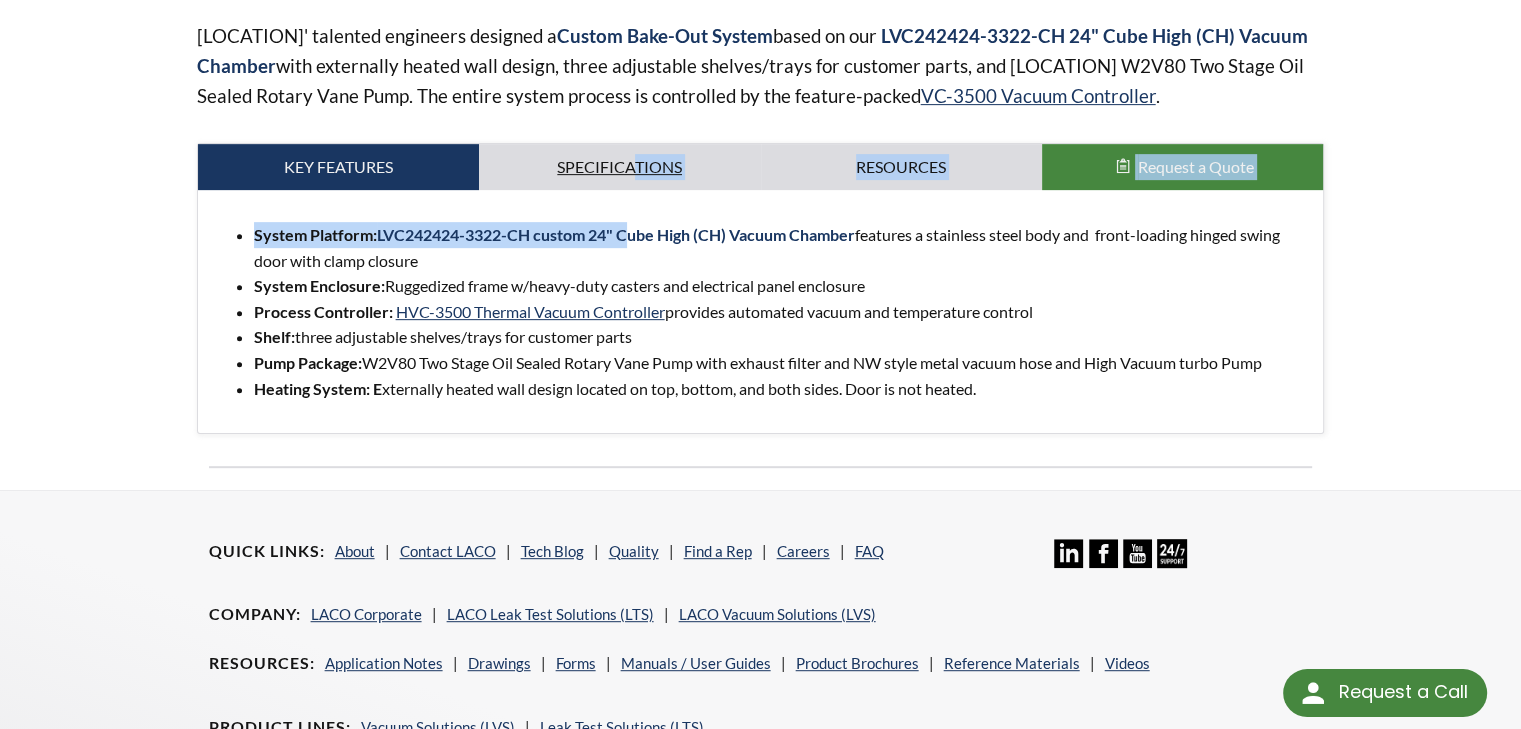 click on "Key Features
Specifications
Accessories
Resources
Request a Quote
System Platform: LVC242424-3322-CH custom 24" Cube High (CH) Vacuum Chamber features a stainless steel body and front-loading hinged swing door with clamp closure System Enclosure: Ruggedized frame w/heavy-duty casters and electrical panel enclosure Process Controller: HVC-3500 Thermal Vacuum Controller provides automated vacuum and temperature control Shelf: three adjustable shelves/trays for customer parts Pump Package: W2V80 Two Stage Oil Sealed Rotary Vane Pump with exhaust filter and NW style metal vacuum hose and High Vacuum turbo Pump Heating System: Externally heated wall design located on top, bottom, and both sides. Door is not heated.
Chamber Dimensions : 24" W x 24" H x 24" D | LVC242424-3322-CH Chamber Material : Stainless steel w/hinged stainless steel door Chamber Seal: Viton O-ring Approximate Volume (in³) : 27,000 Vacuum Rating : 1 x 10 -6 Torr Ports:" at bounding box center [761, 288] 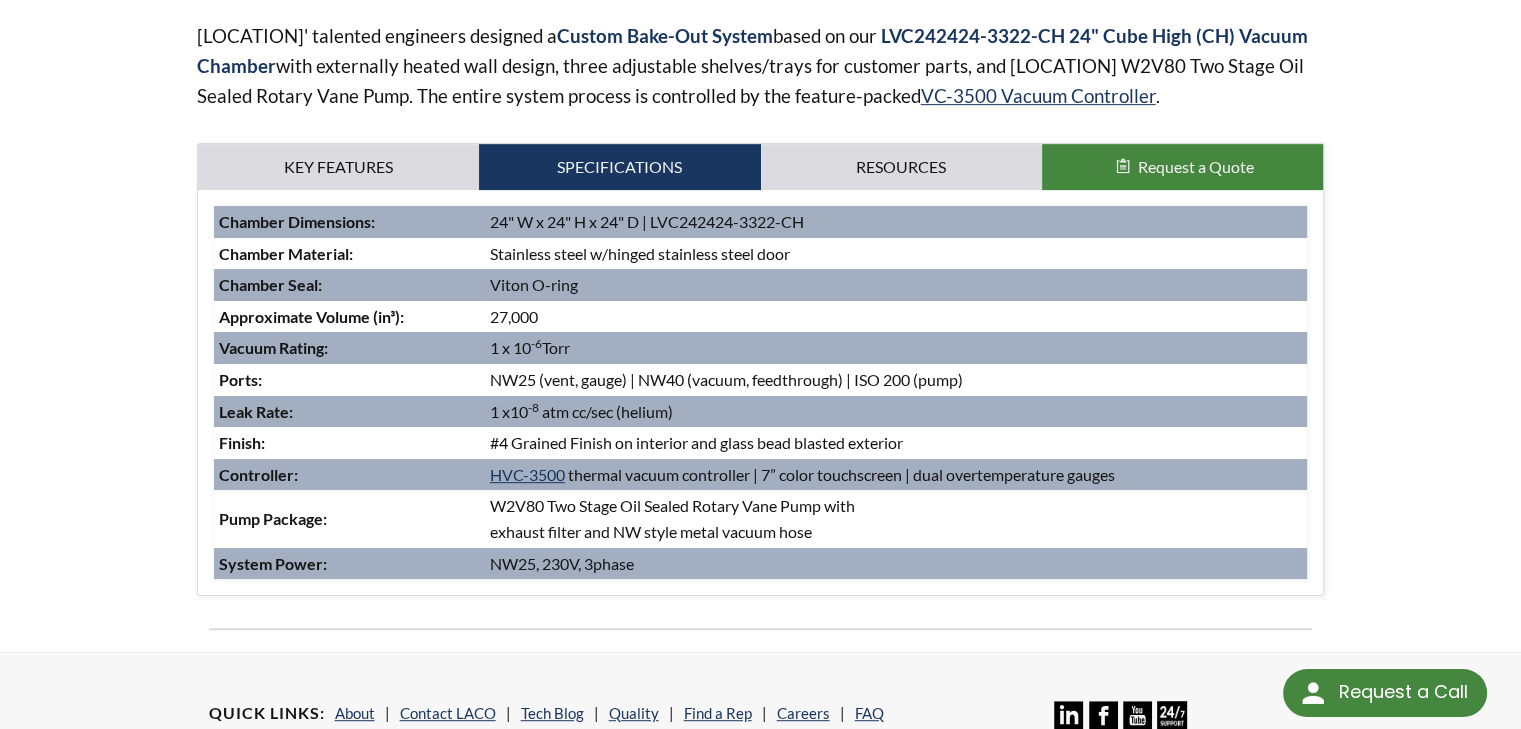 click on "24" W x 24" H x 24" D | LVC242424-3322-CH" at bounding box center [896, 222] 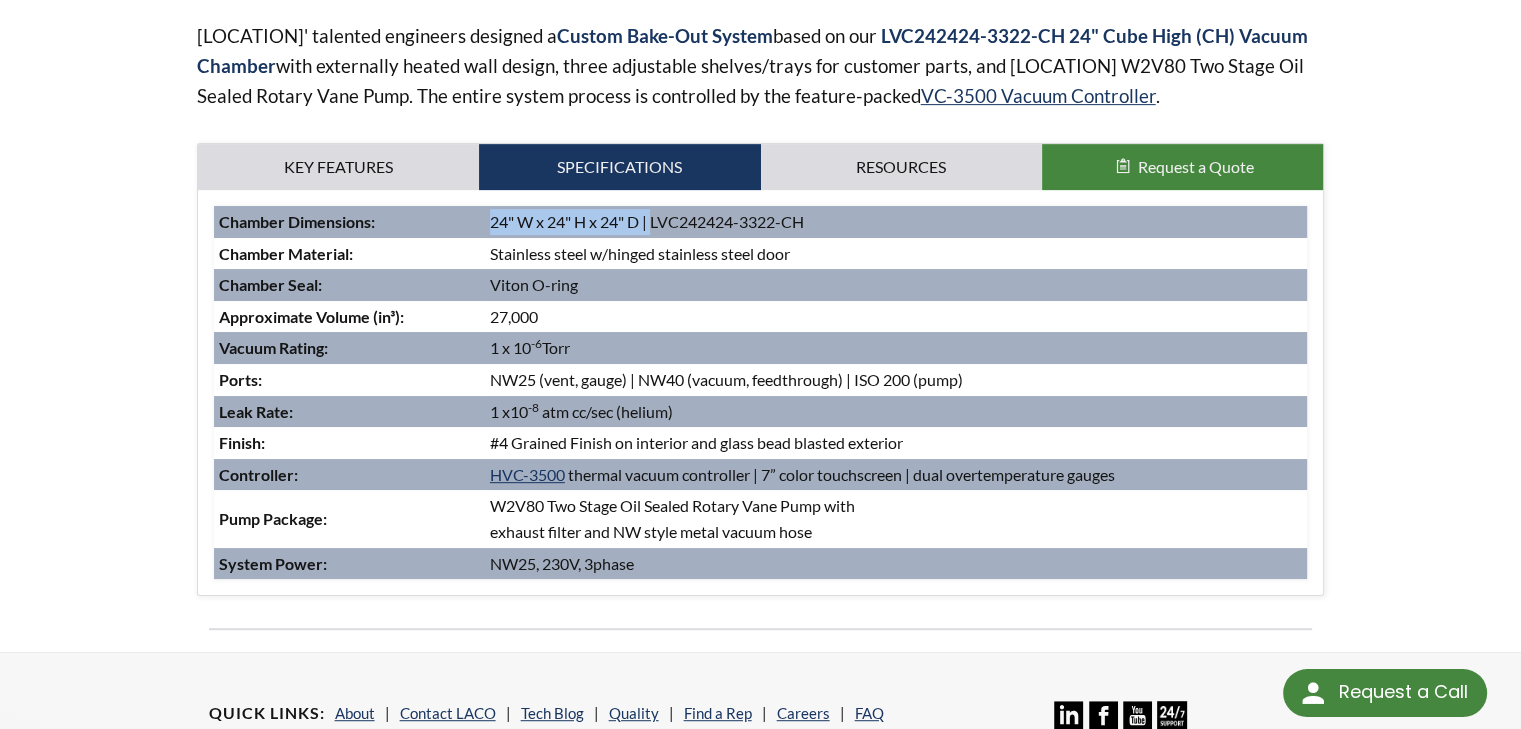 drag, startPoint x: 488, startPoint y: 221, endPoint x: 653, endPoint y: 218, distance: 165.02727 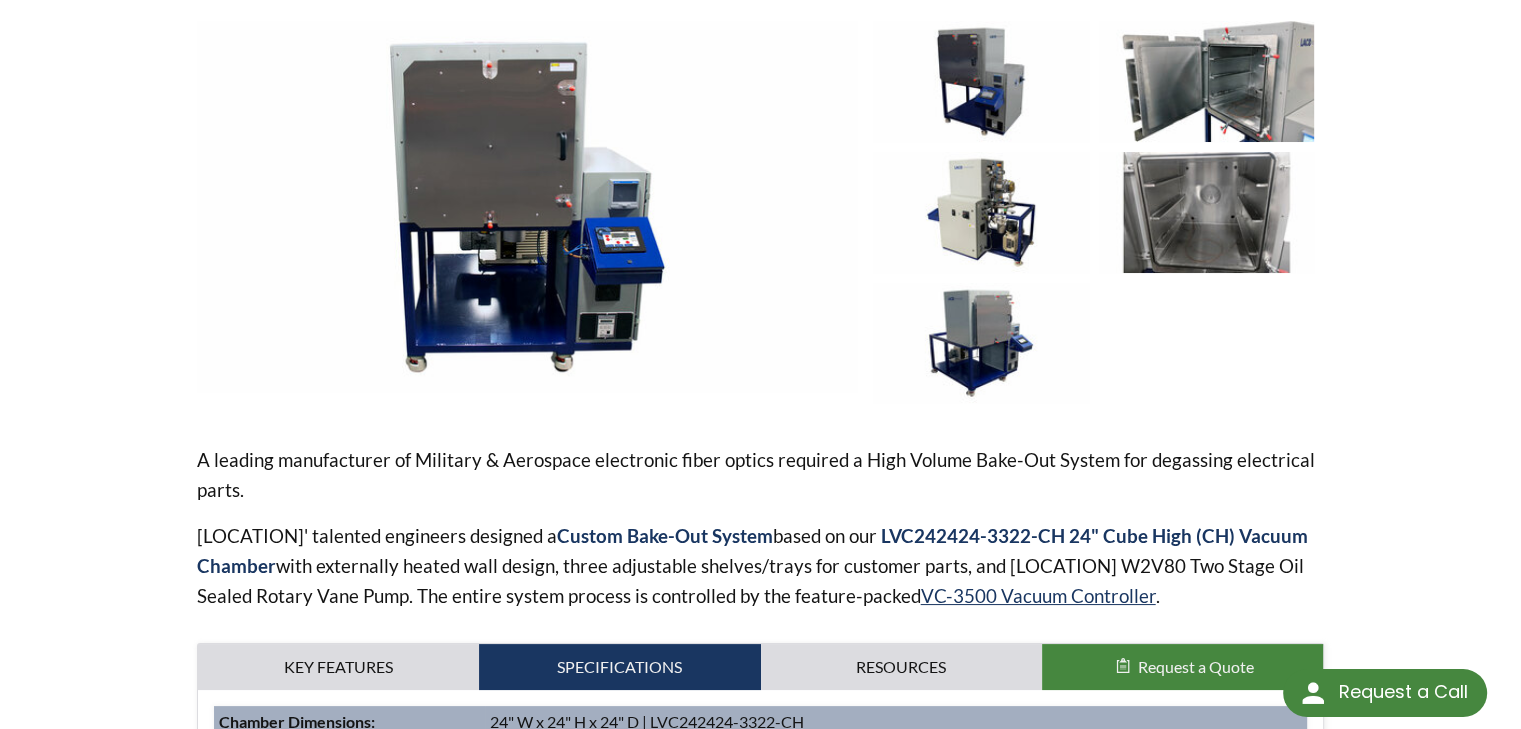 scroll, scrollTop: 500, scrollLeft: 0, axis: vertical 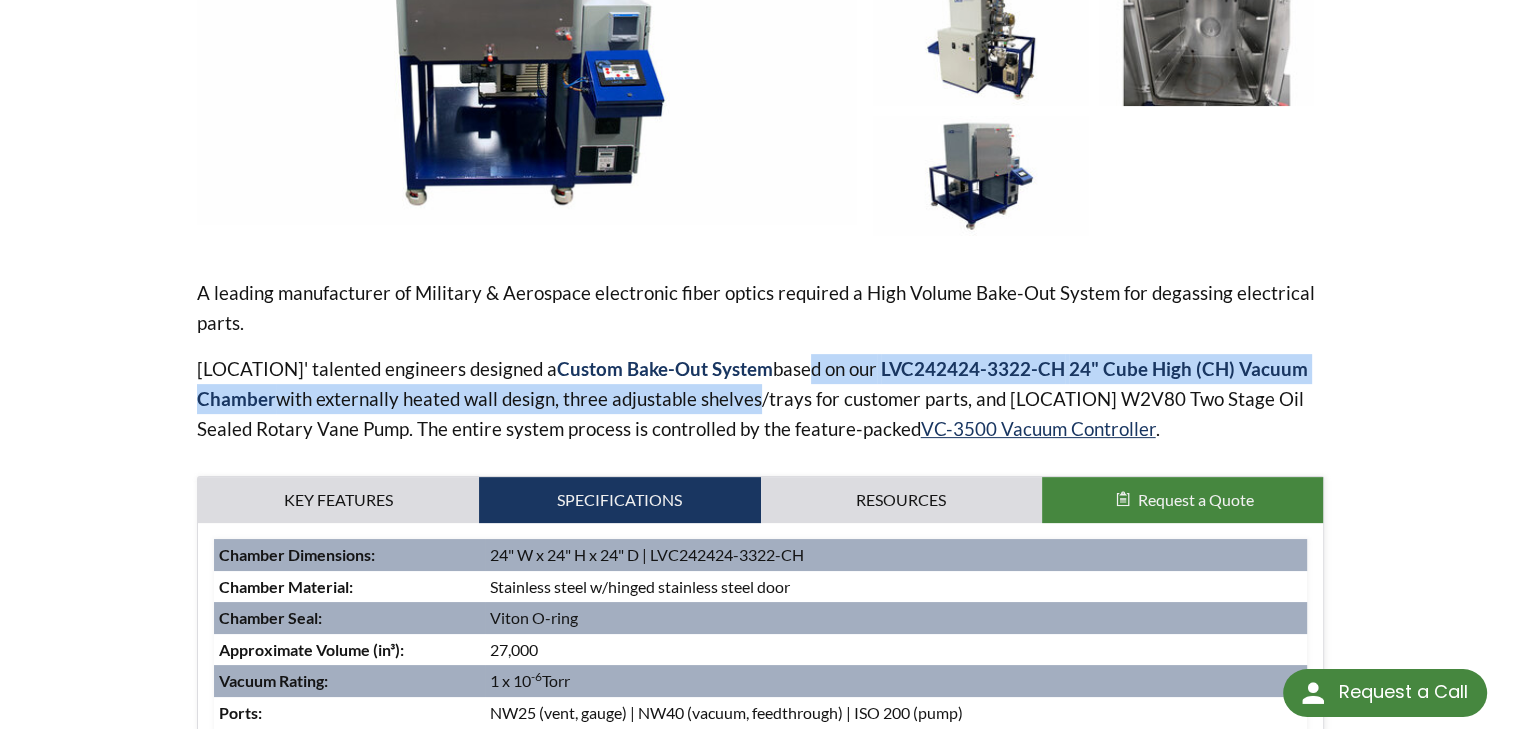drag, startPoint x: 759, startPoint y: 370, endPoint x: 754, endPoint y: 389, distance: 19.646883 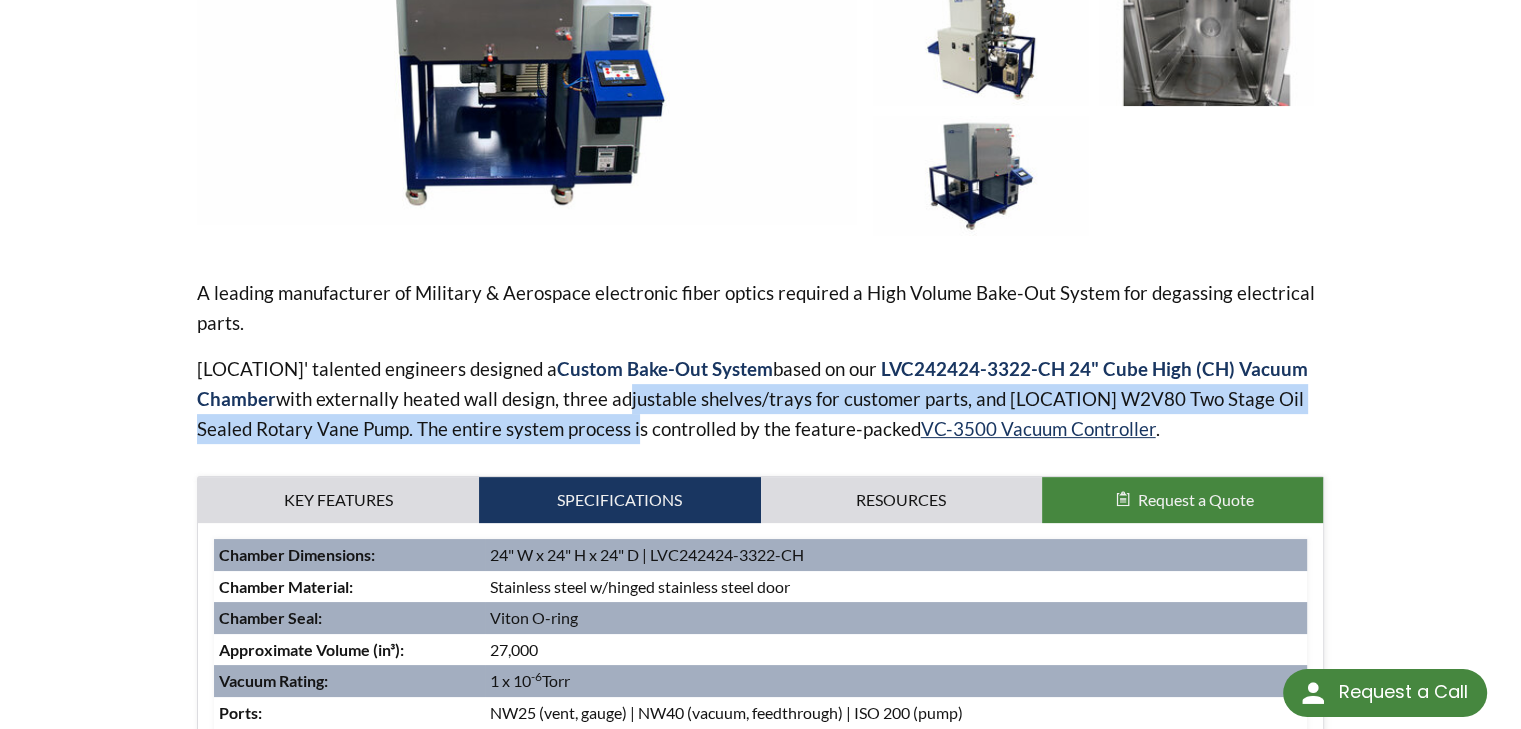 drag, startPoint x: 619, startPoint y: 403, endPoint x: 622, endPoint y: 427, distance: 24.186773 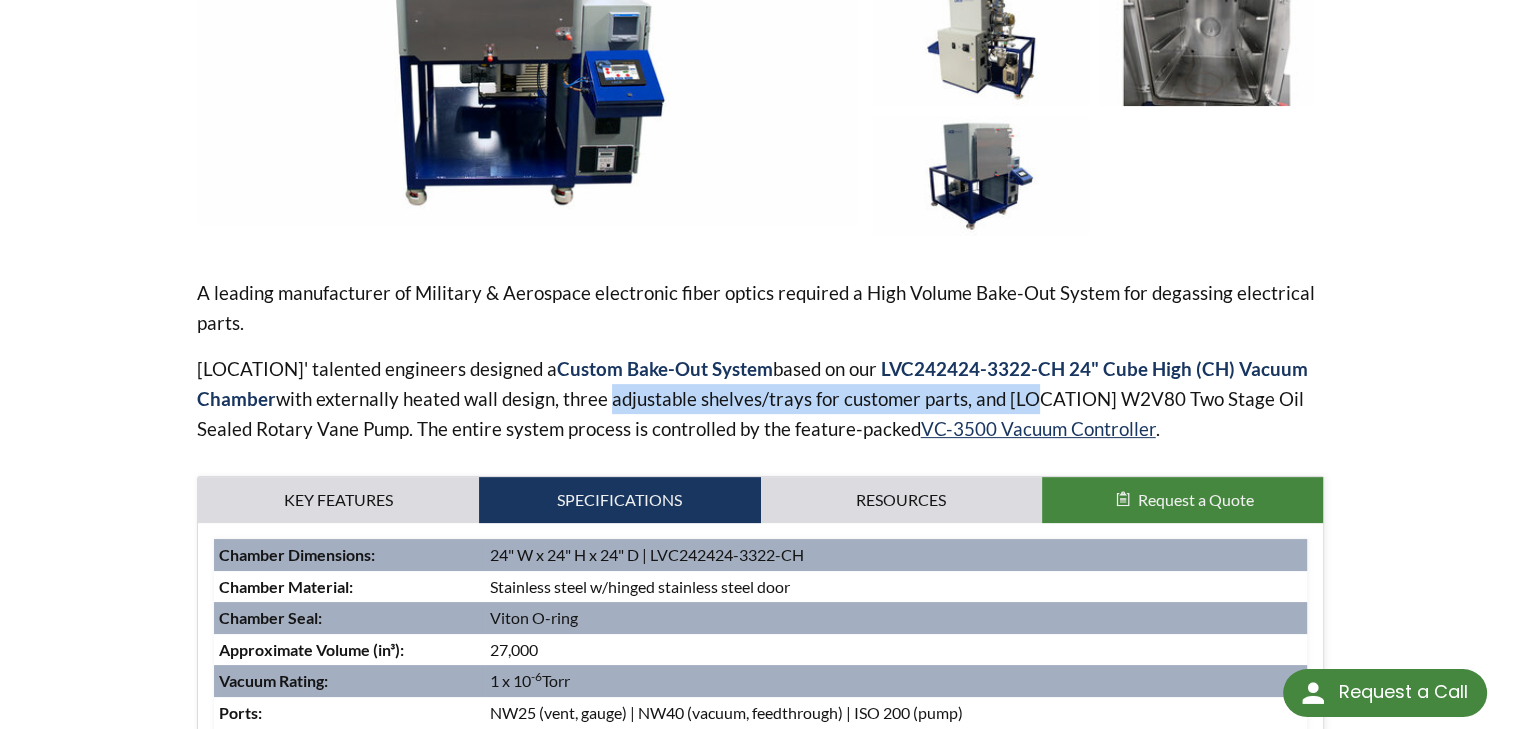 drag, startPoint x: 605, startPoint y: 408, endPoint x: 1031, endPoint y: 403, distance: 426.02933 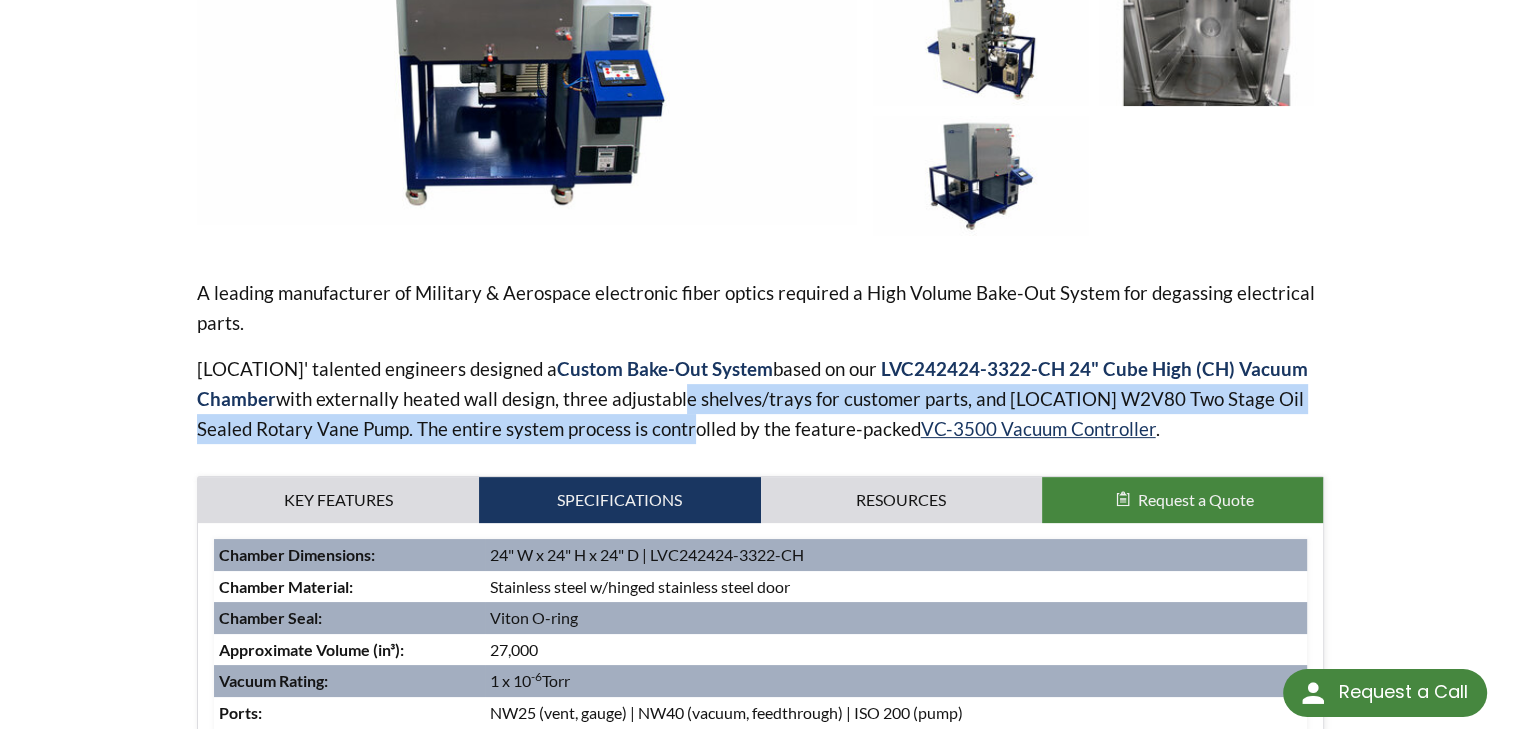 drag, startPoint x: 676, startPoint y: 410, endPoint x: 672, endPoint y: 420, distance: 10.770329 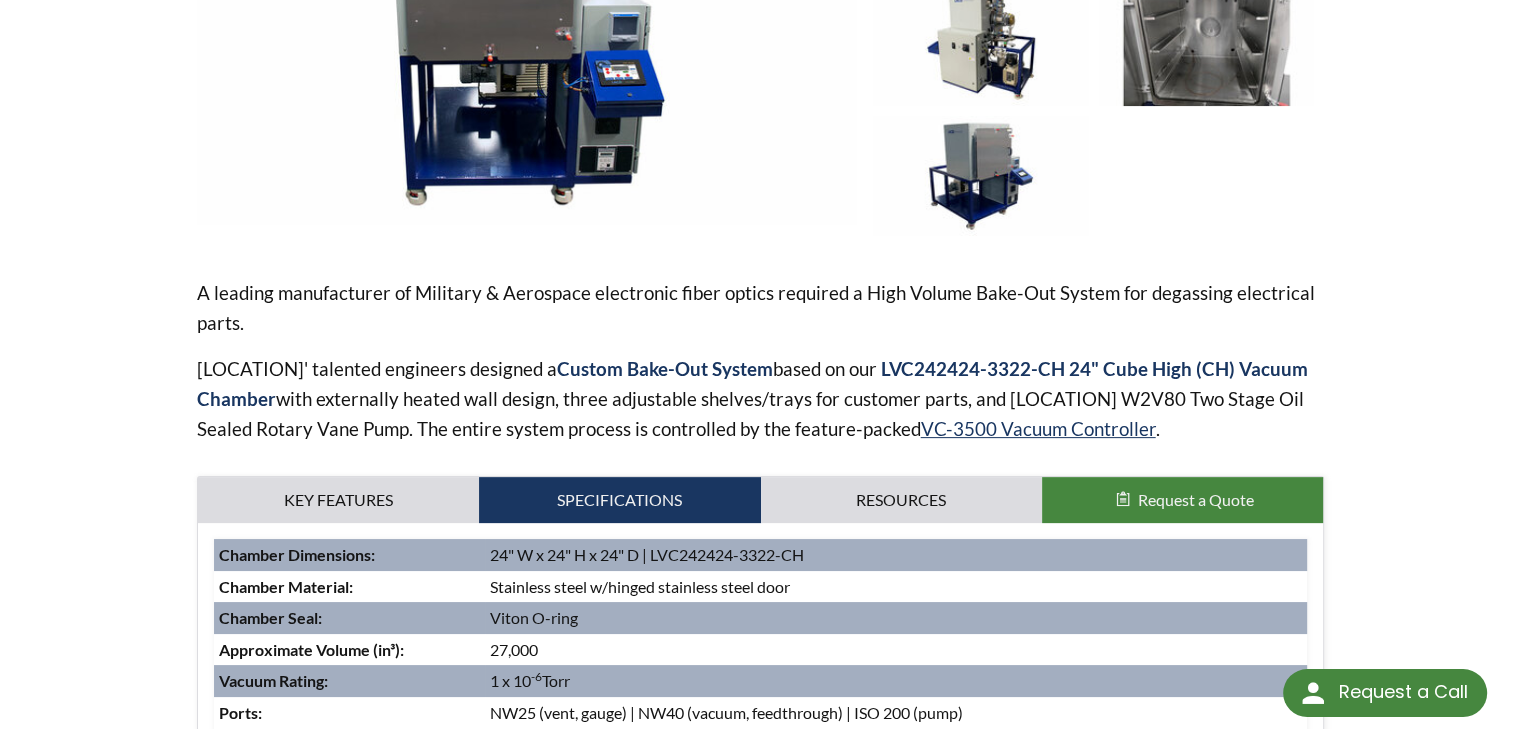 scroll, scrollTop: 666, scrollLeft: 0, axis: vertical 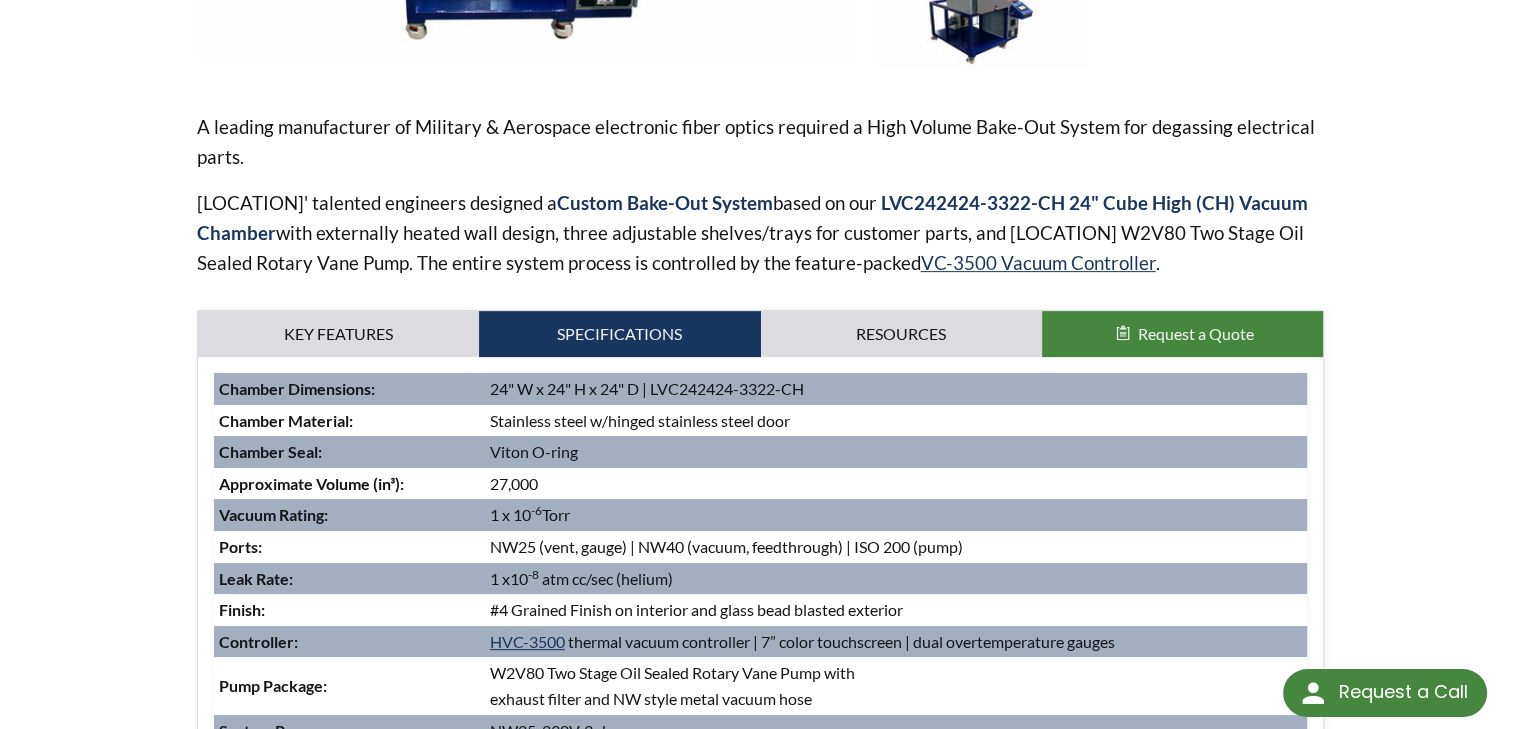 click on "Request a Quote" at bounding box center [1196, 333] 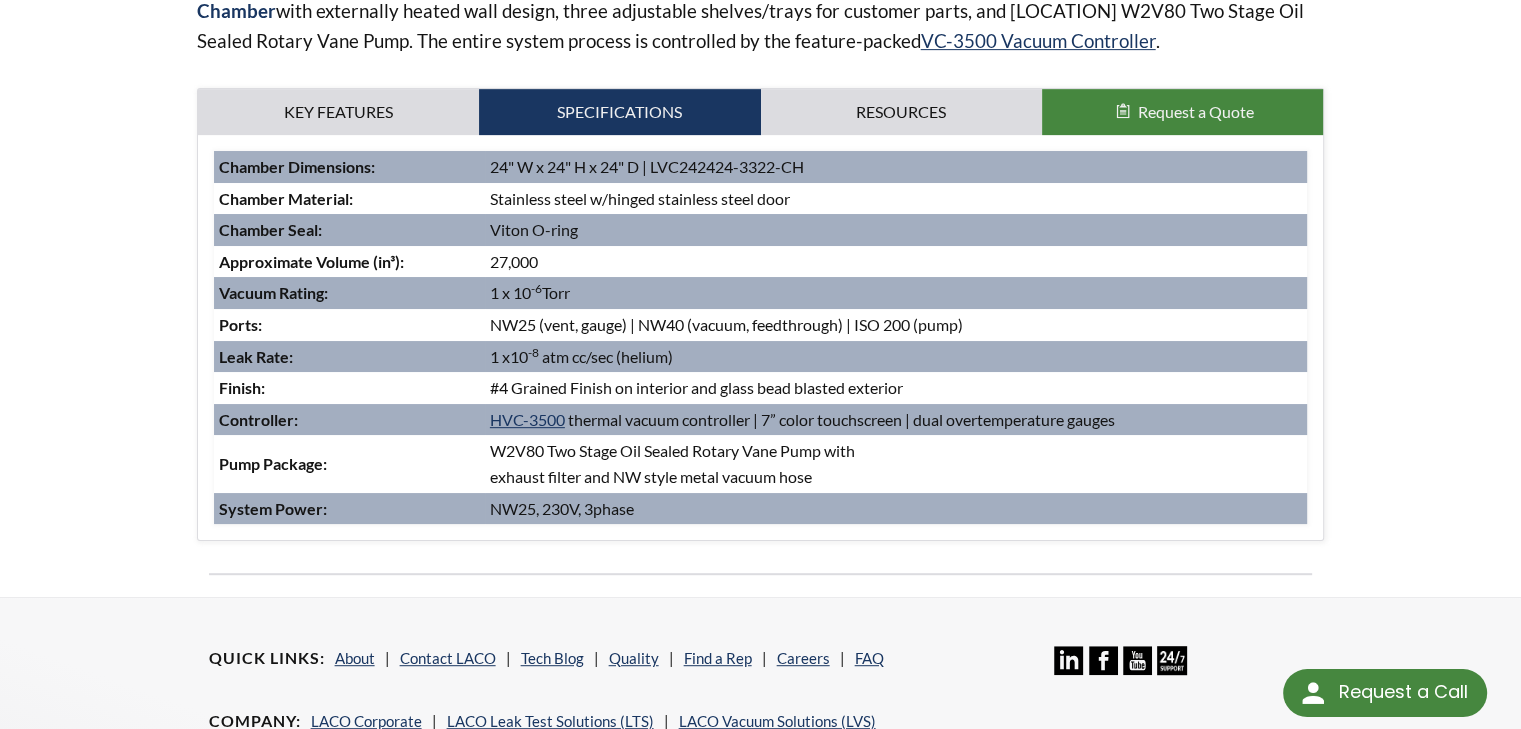 scroll, scrollTop: 1000, scrollLeft: 0, axis: vertical 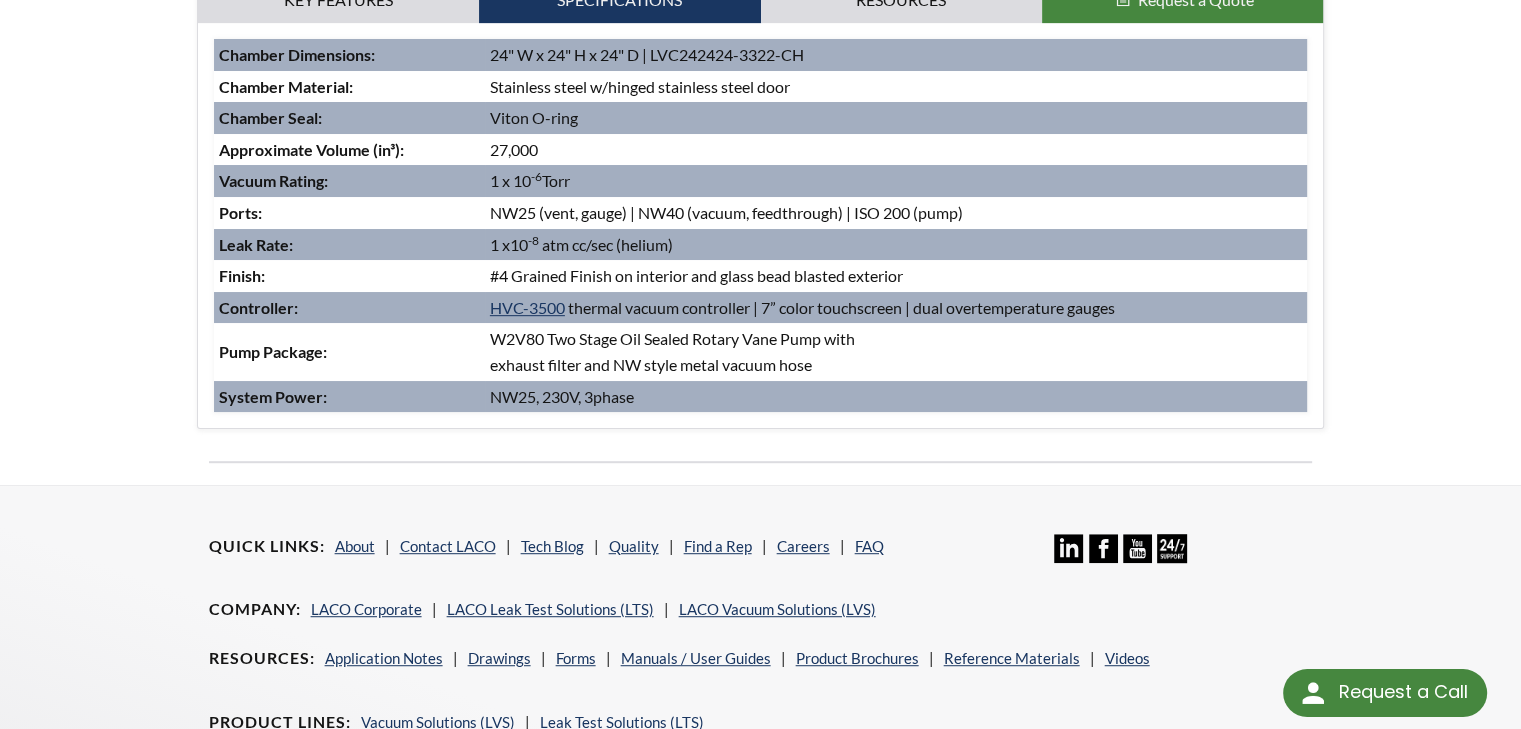 drag, startPoint x: 492, startPoint y: 184, endPoint x: 624, endPoint y: 180, distance: 132.0606 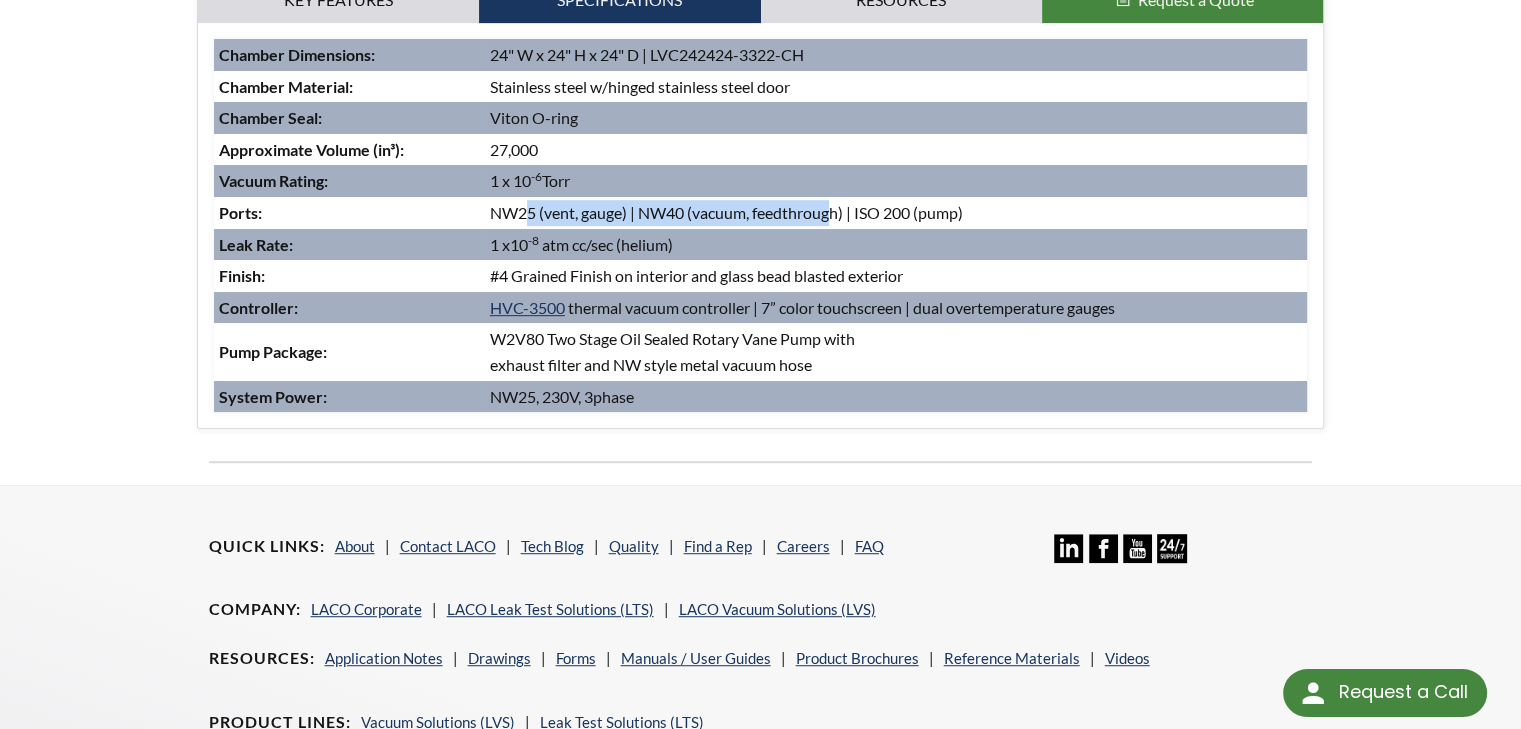 drag, startPoint x: 542, startPoint y: 215, endPoint x: 833, endPoint y: 207, distance: 291.10995 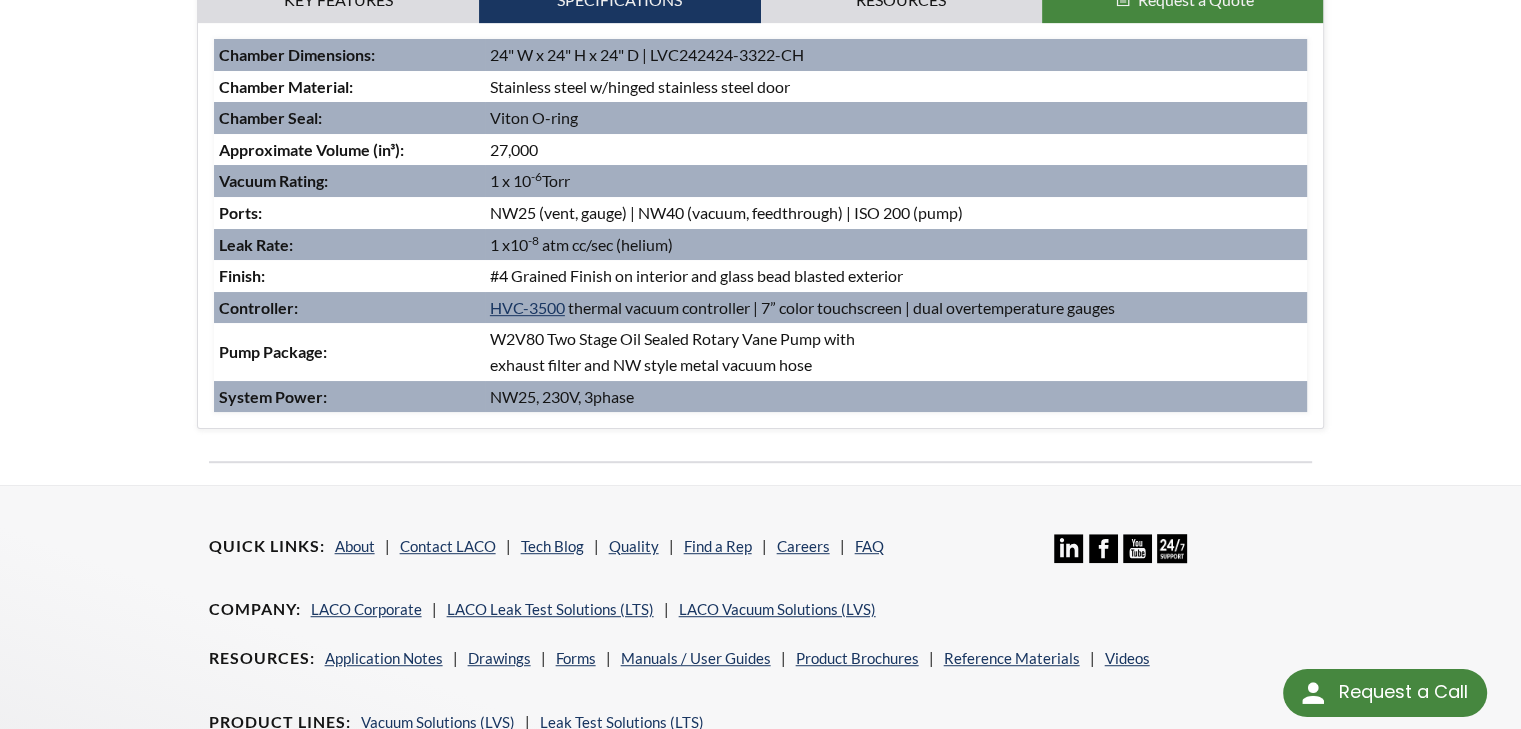 scroll, scrollTop: 833, scrollLeft: 0, axis: vertical 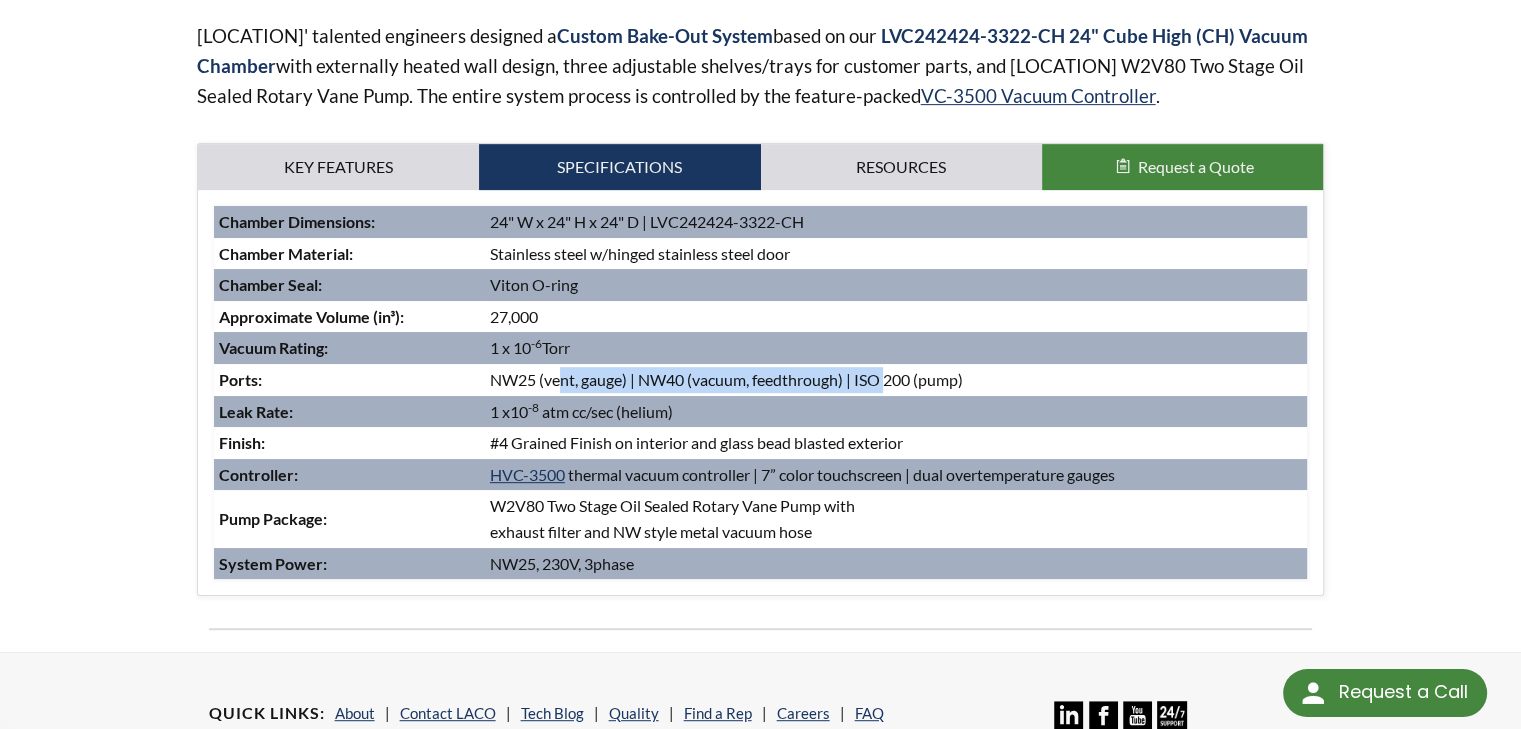 drag, startPoint x: 562, startPoint y: 375, endPoint x: 889, endPoint y: 371, distance: 327.02448 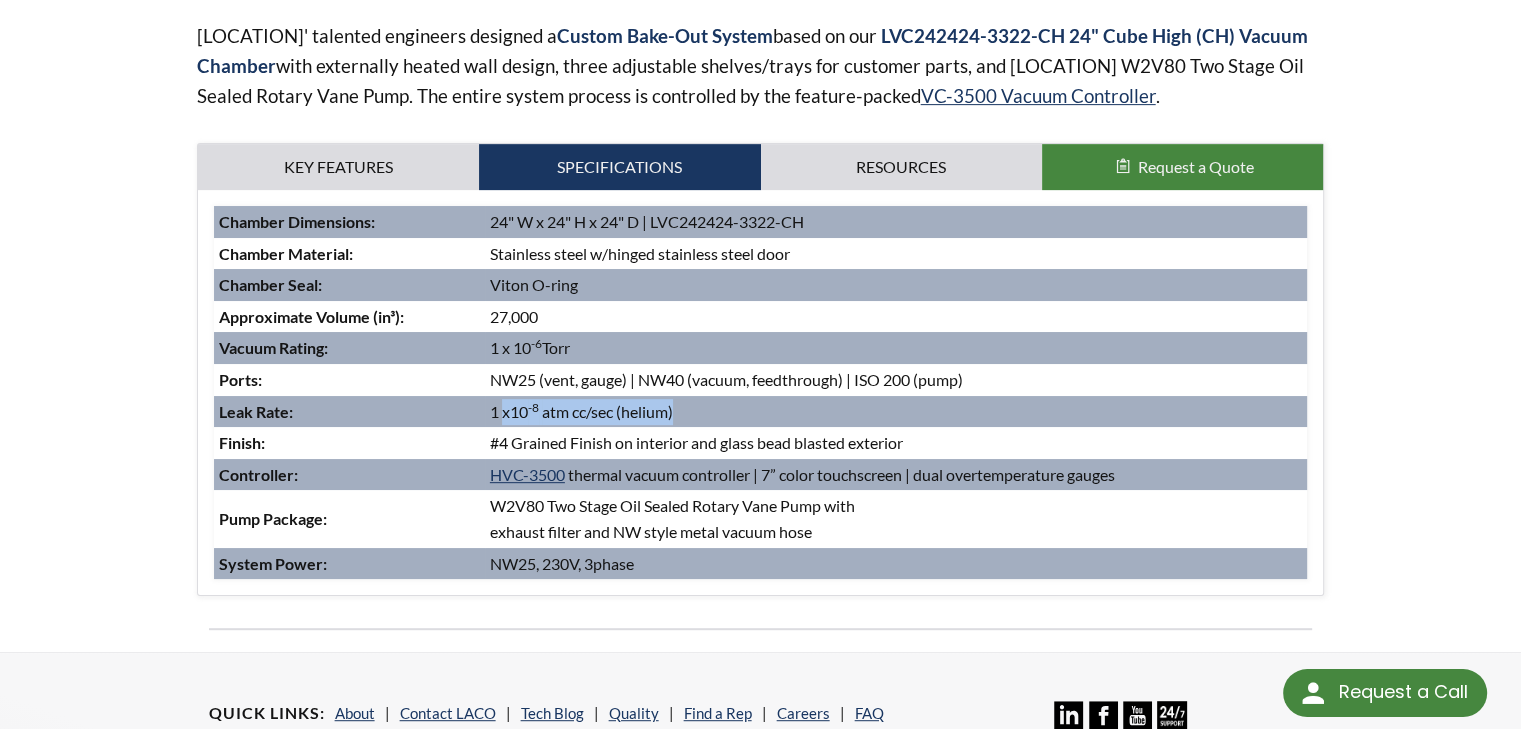 drag, startPoint x: 506, startPoint y: 404, endPoint x: 750, endPoint y: 397, distance: 244.10039 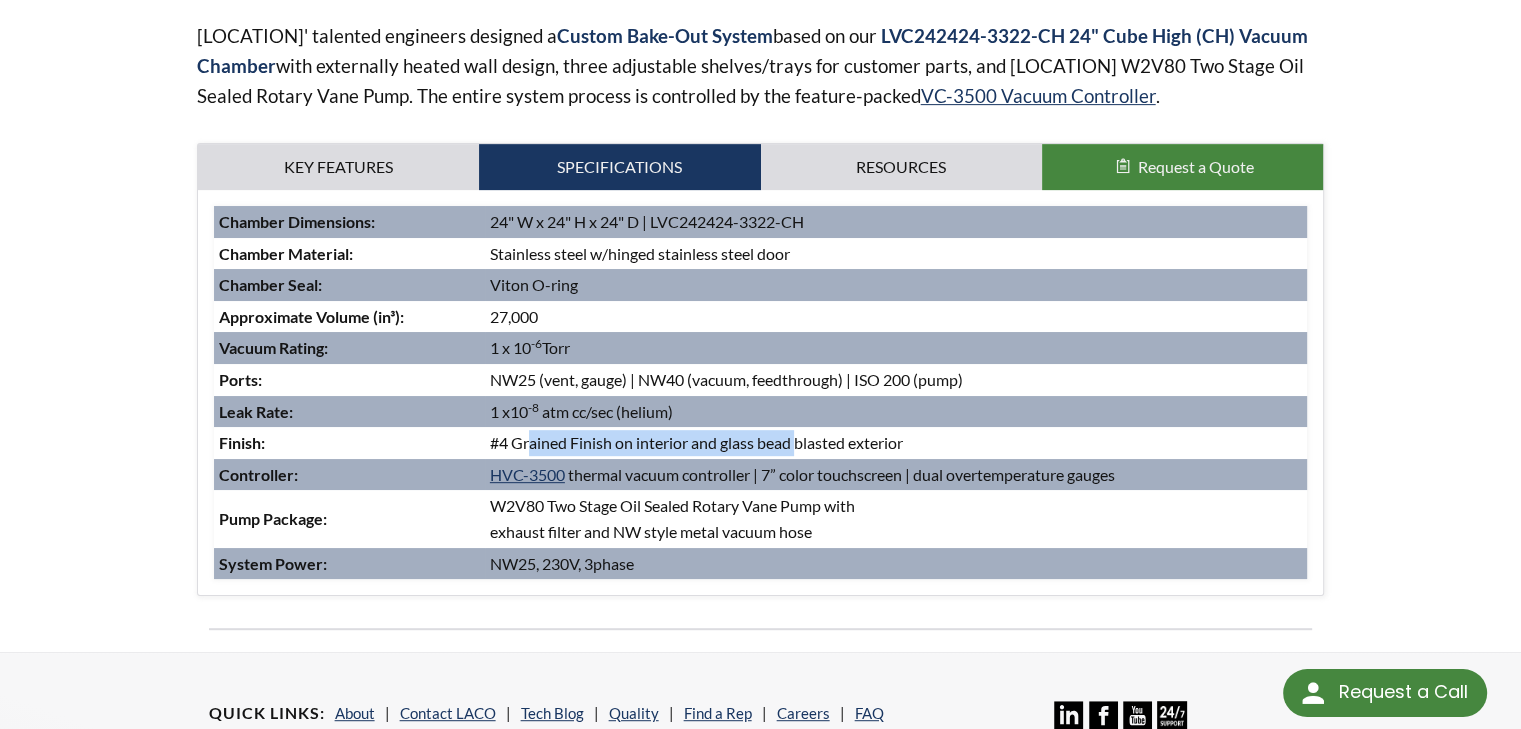 drag, startPoint x: 528, startPoint y: 443, endPoint x: 800, endPoint y: 428, distance: 272.4133 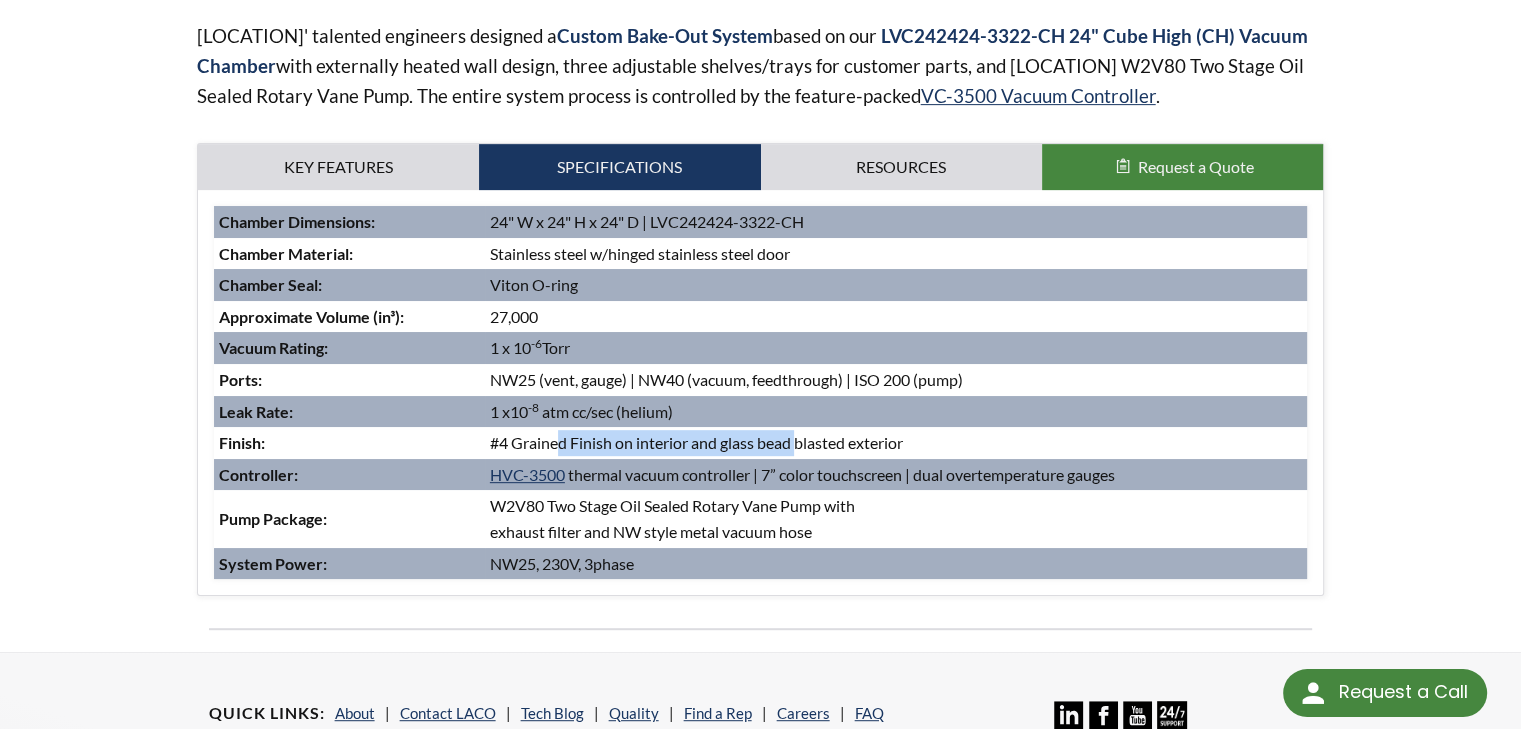 drag, startPoint x: 560, startPoint y: 438, endPoint x: 799, endPoint y: 433, distance: 239.05229 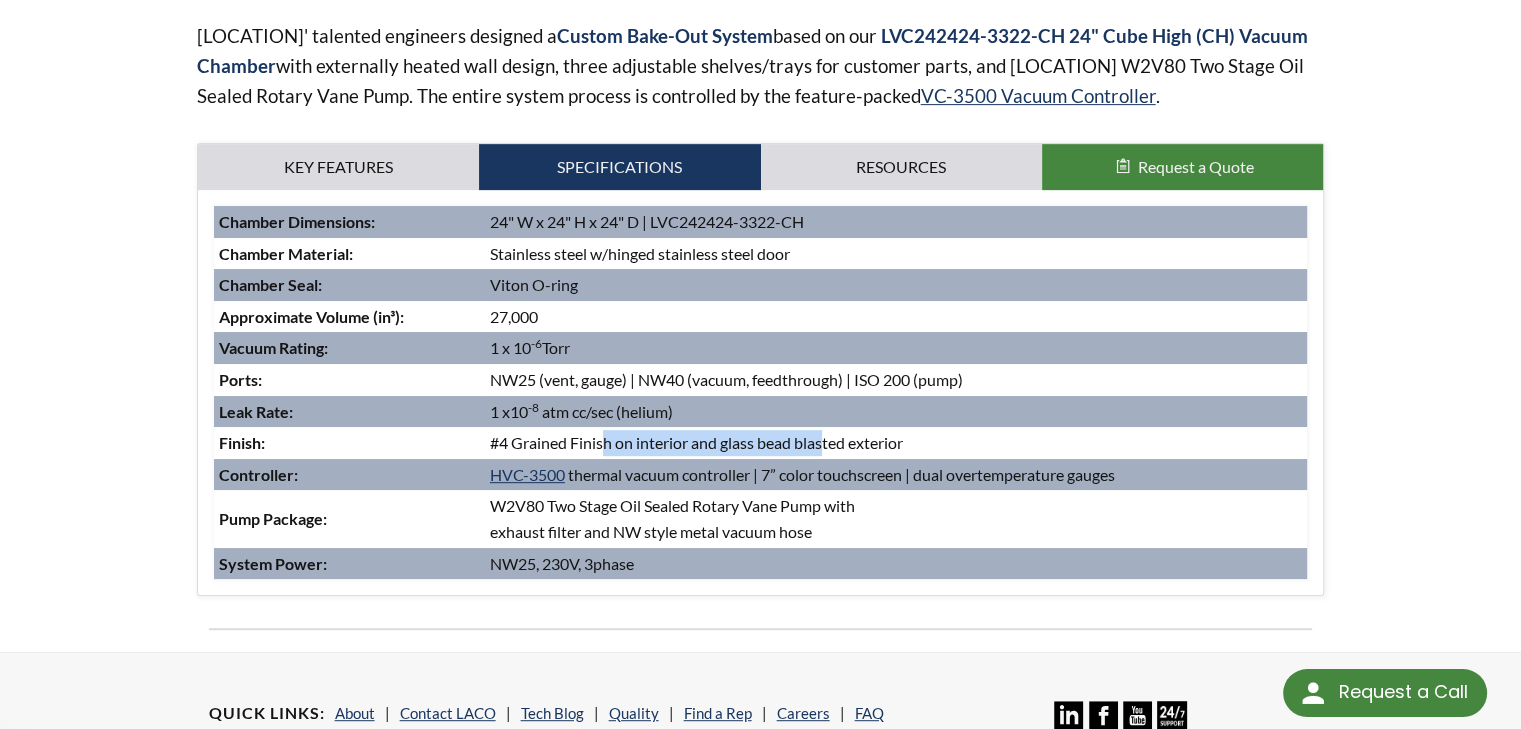 drag, startPoint x: 603, startPoint y: 443, endPoint x: 822, endPoint y: 433, distance: 219.2282 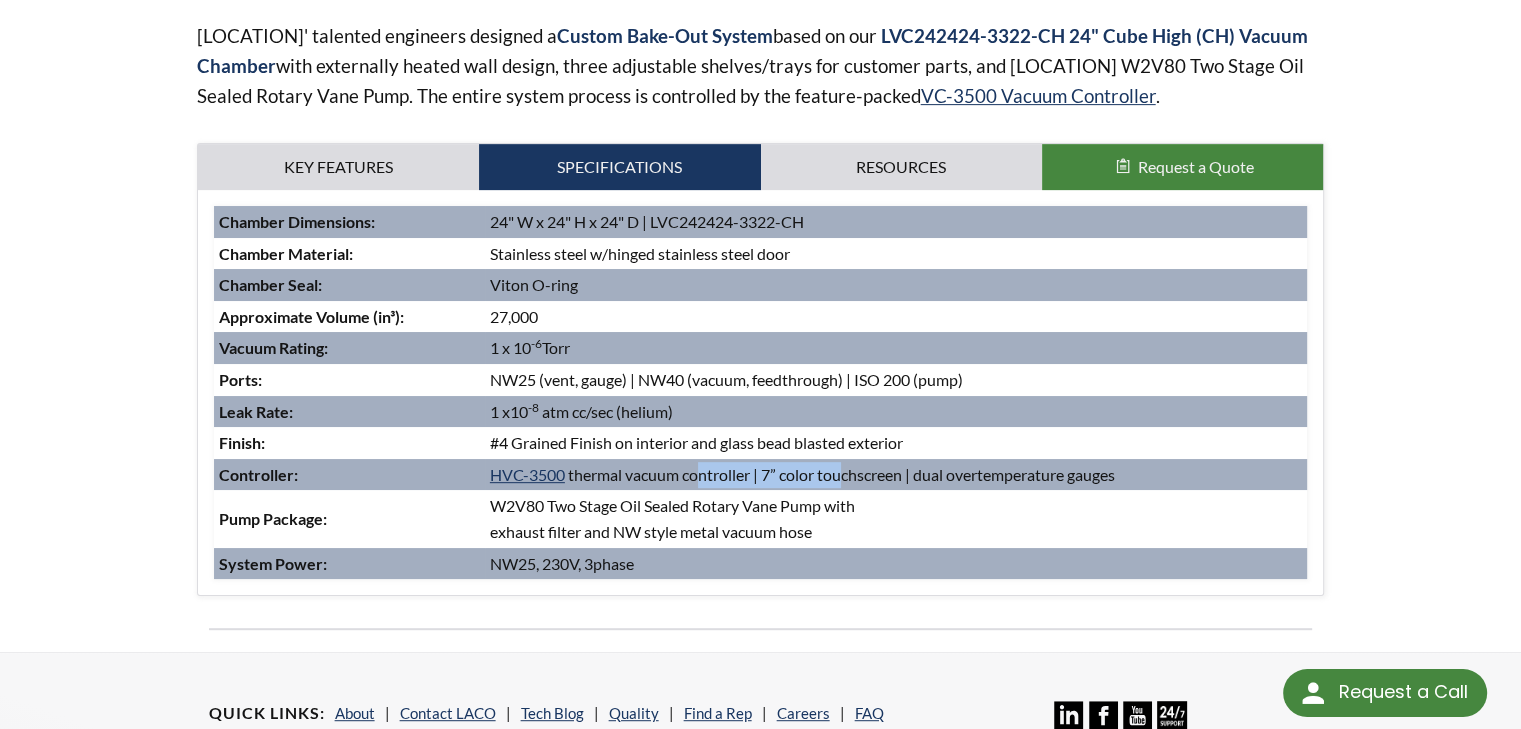 drag, startPoint x: 712, startPoint y: 467, endPoint x: 847, endPoint y: 464, distance: 135.03333 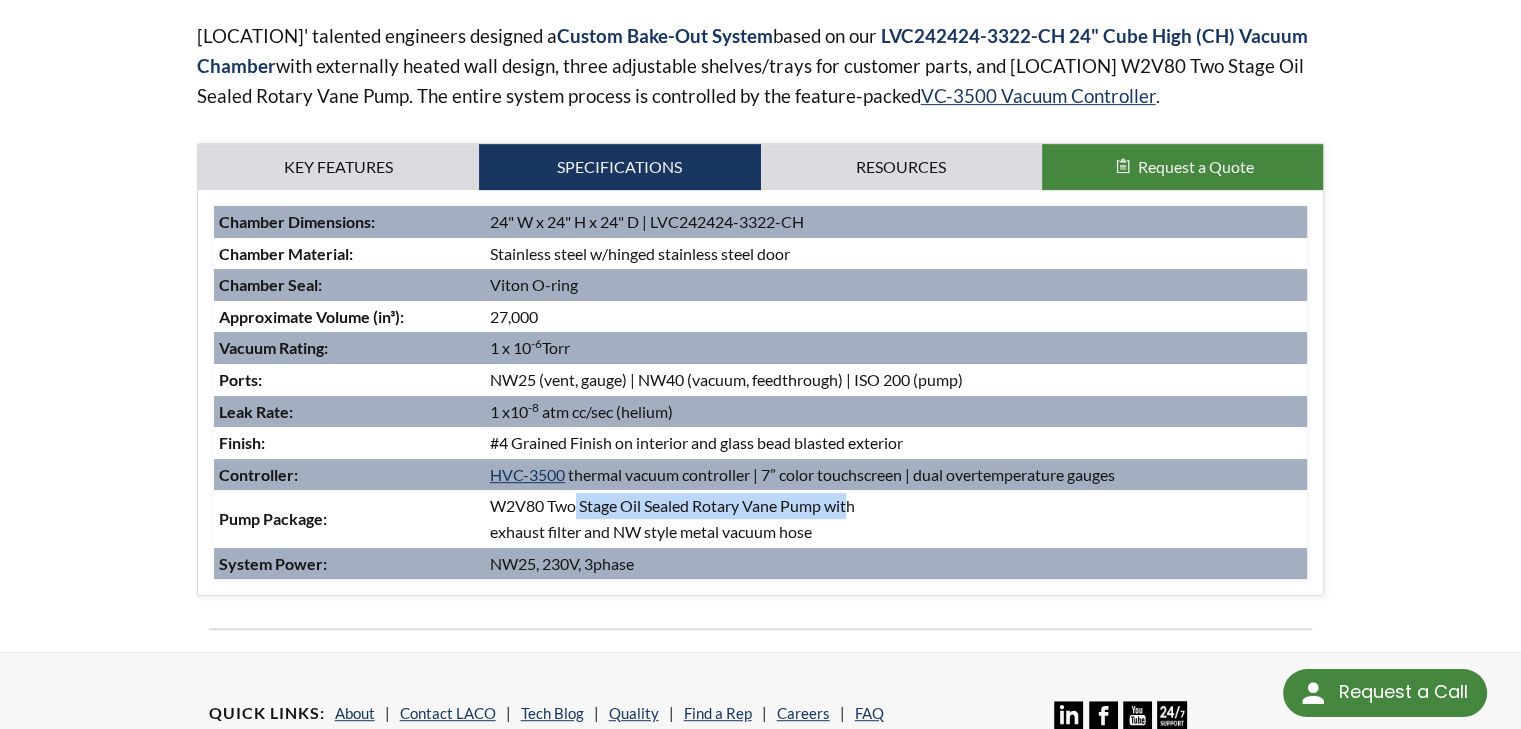 drag, startPoint x: 574, startPoint y: 507, endPoint x: 850, endPoint y: 500, distance: 276.08875 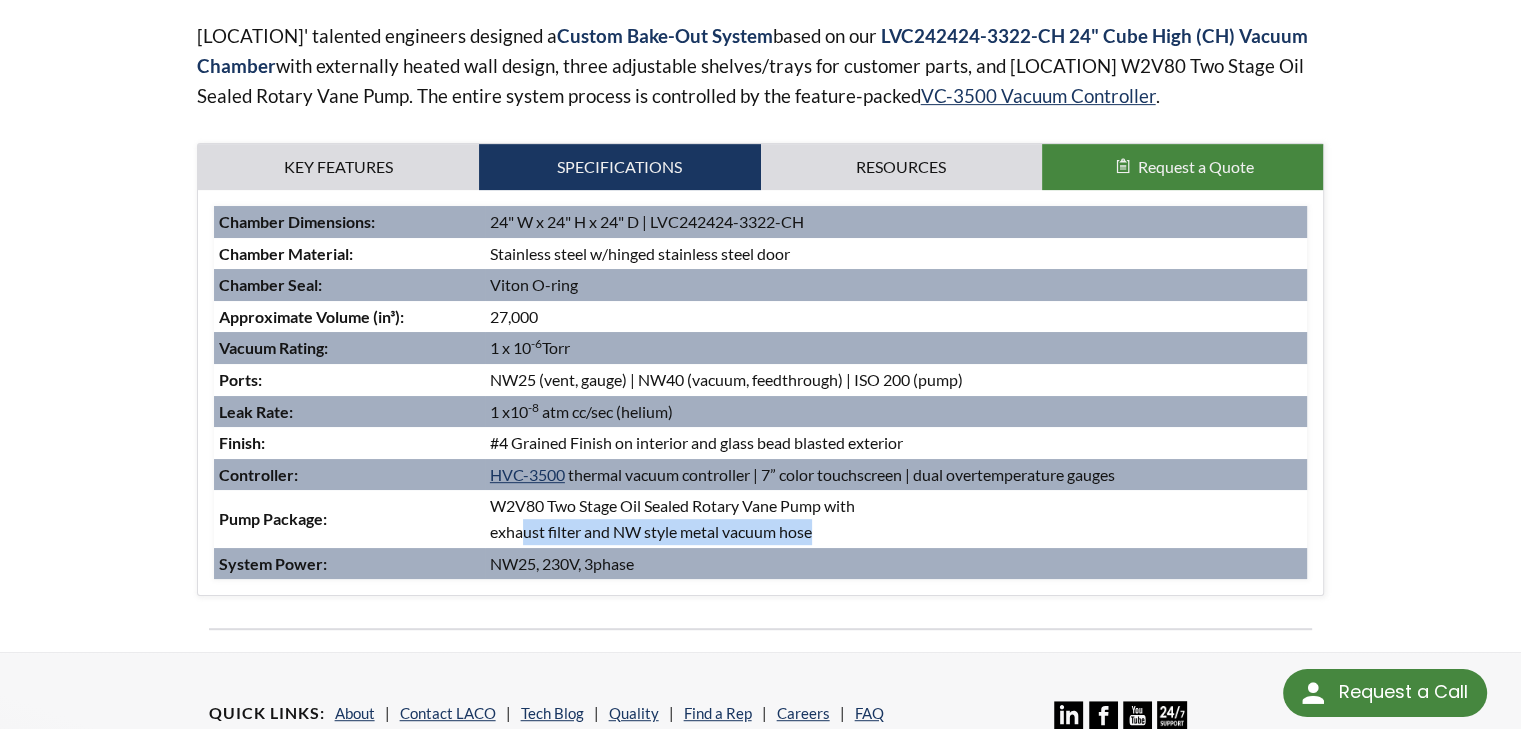 drag, startPoint x: 520, startPoint y: 530, endPoint x: 833, endPoint y: 537, distance: 313.07828 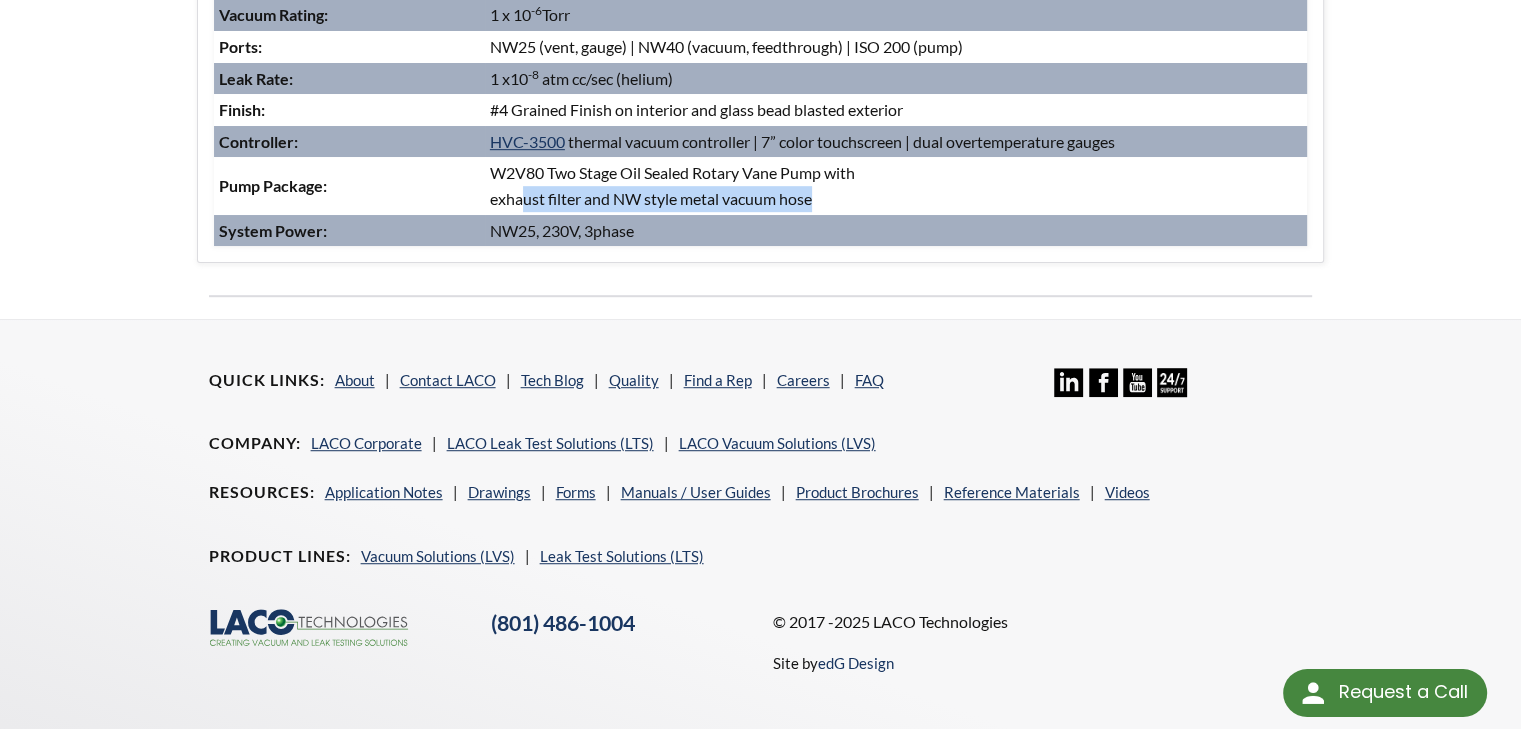 scroll, scrollTop: 833, scrollLeft: 0, axis: vertical 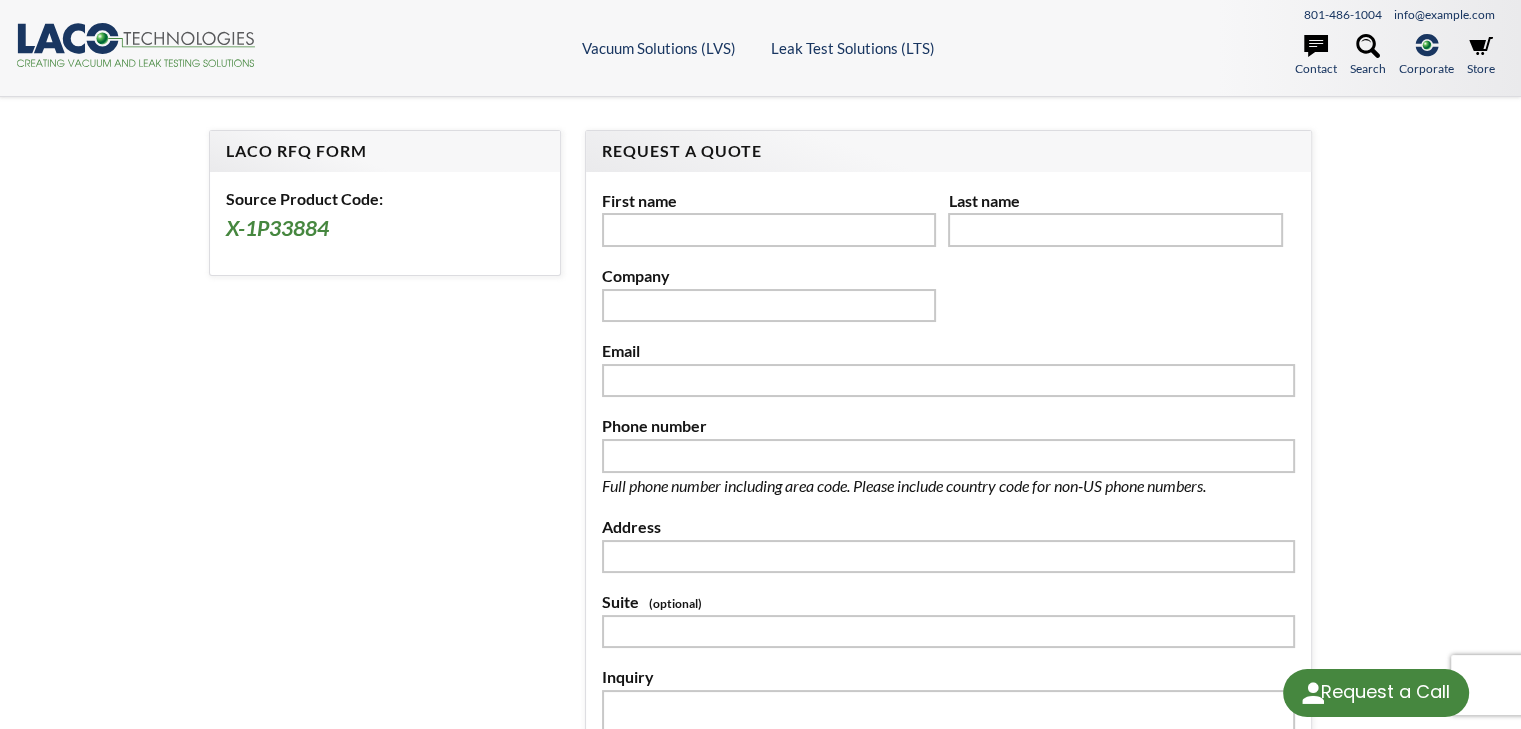 select 